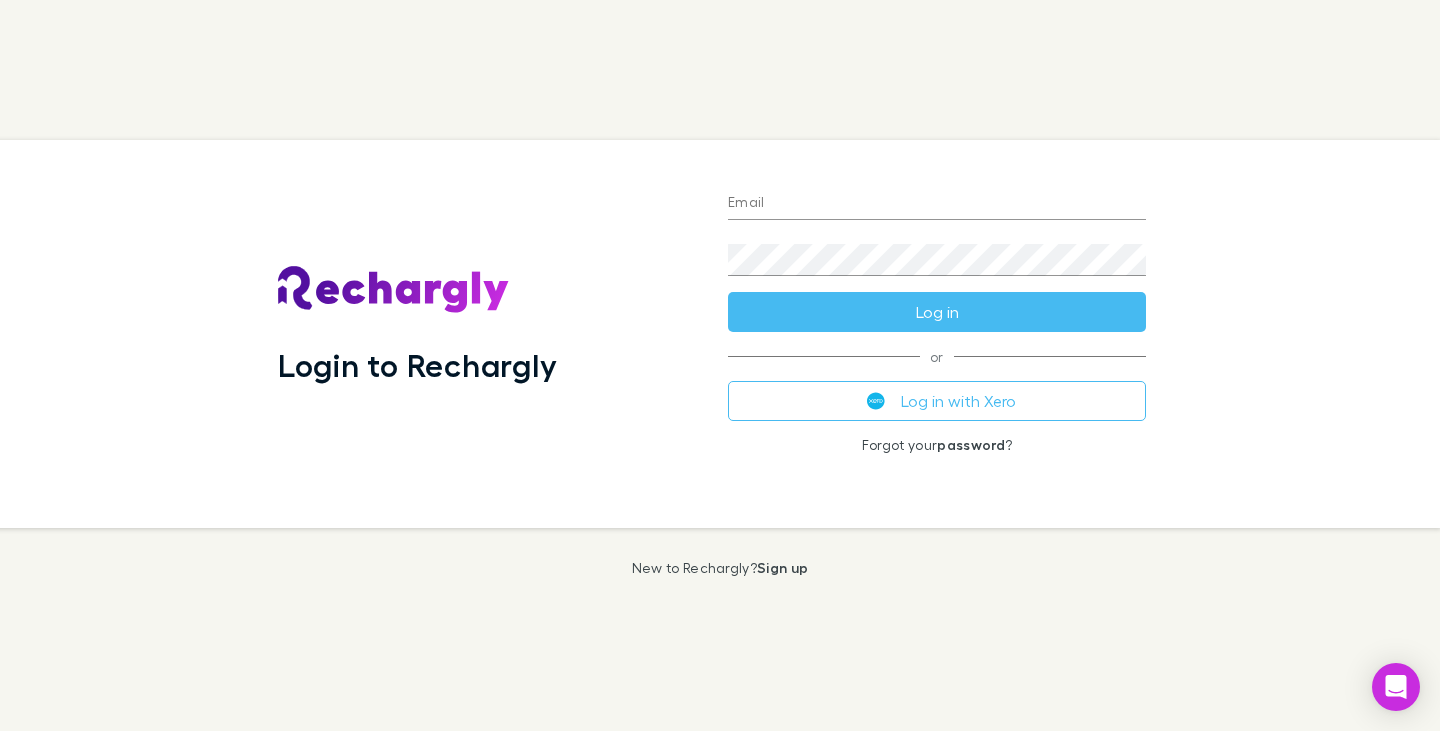 scroll, scrollTop: 0, scrollLeft: 0, axis: both 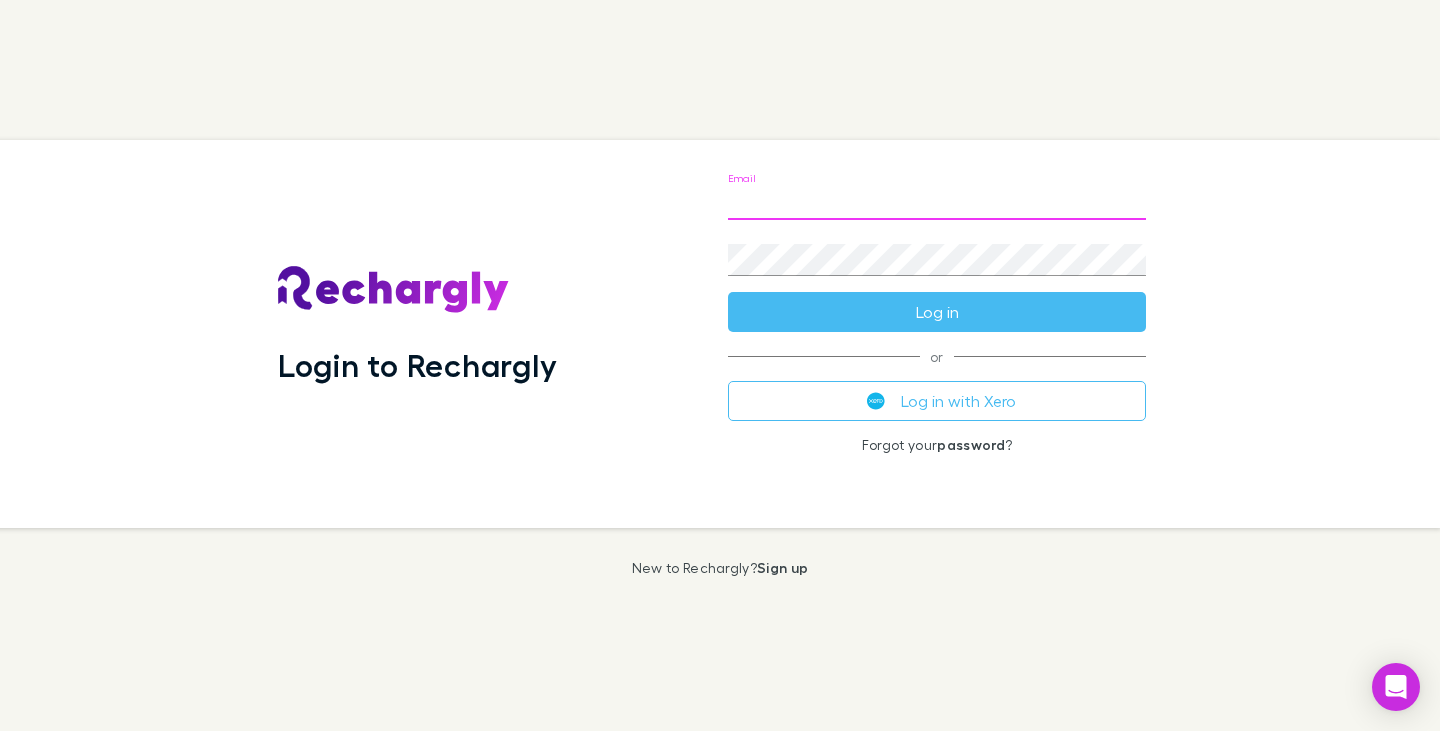 click on "Email" at bounding box center (937, 204) 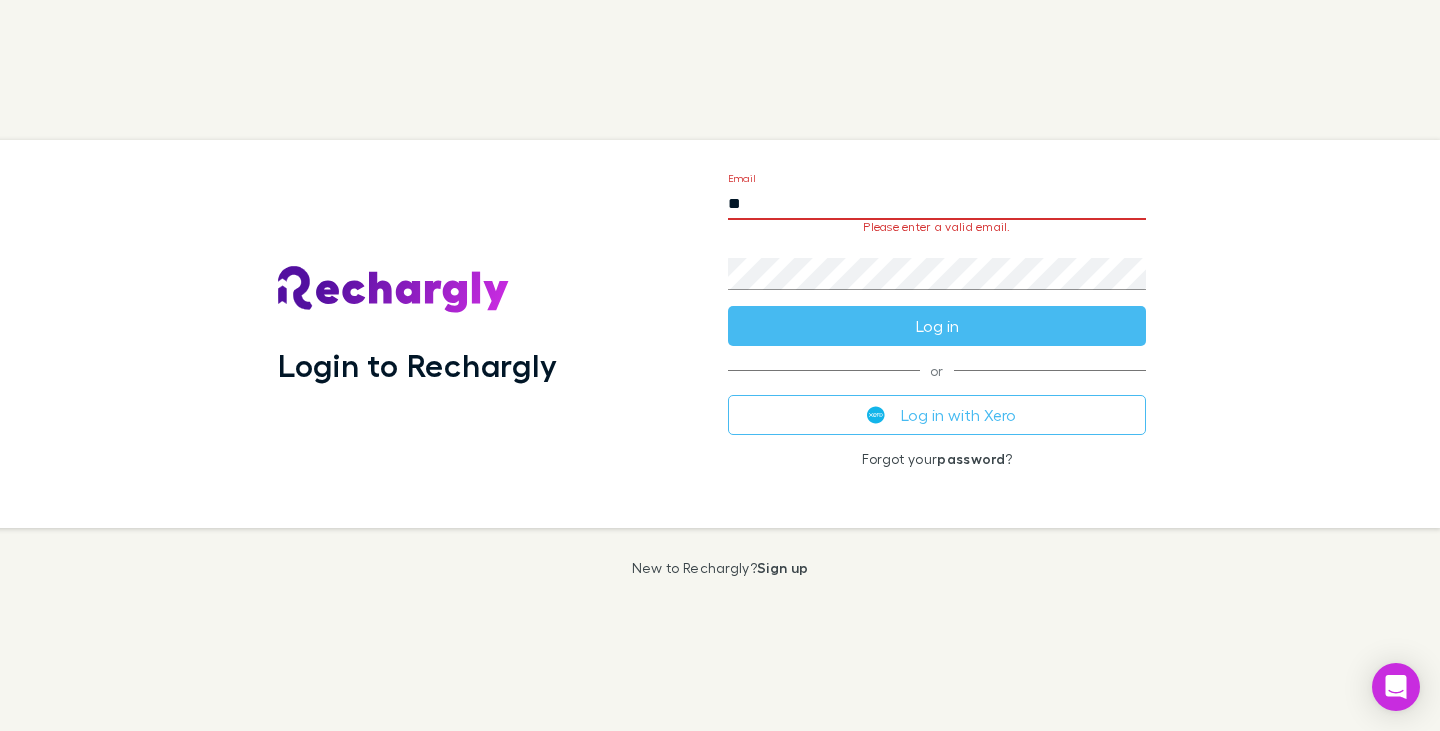 type on "**********" 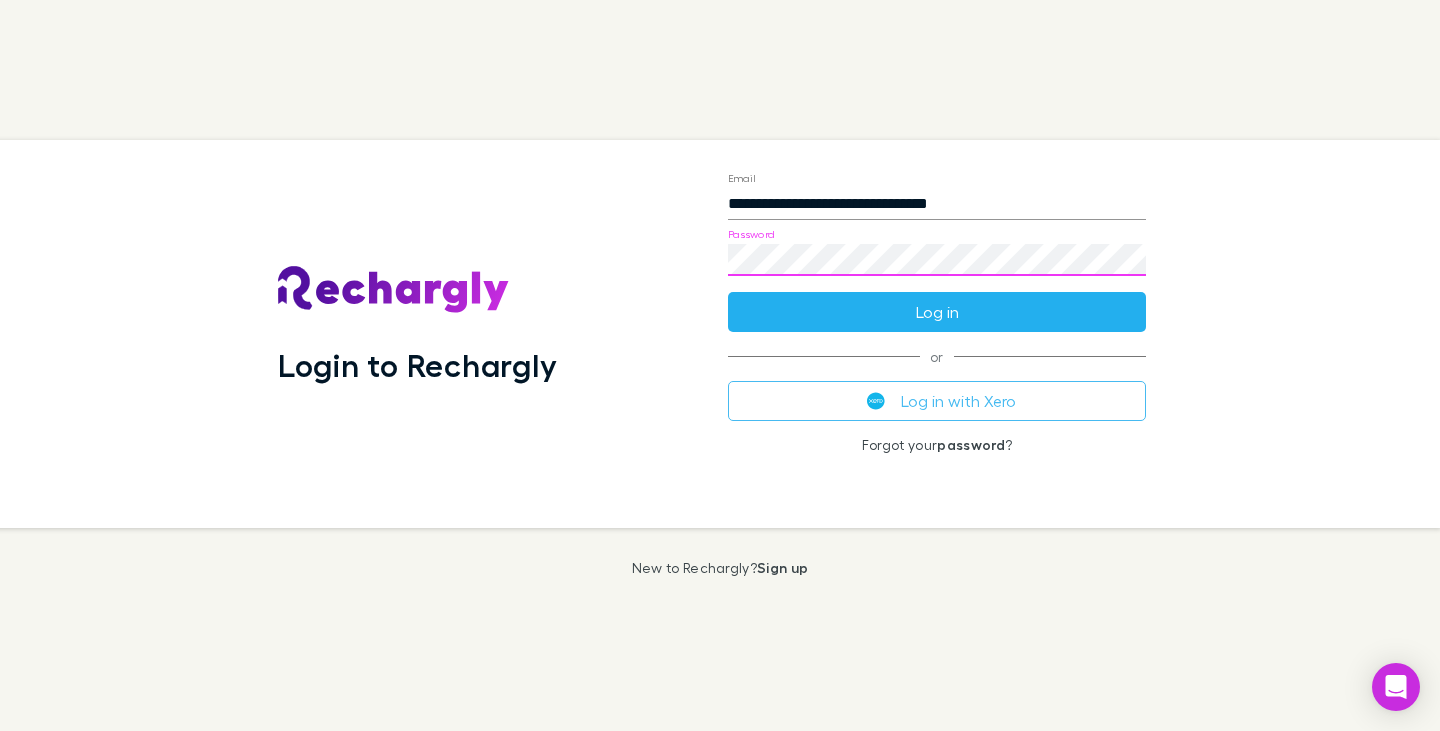 click on "Log in" at bounding box center (937, 312) 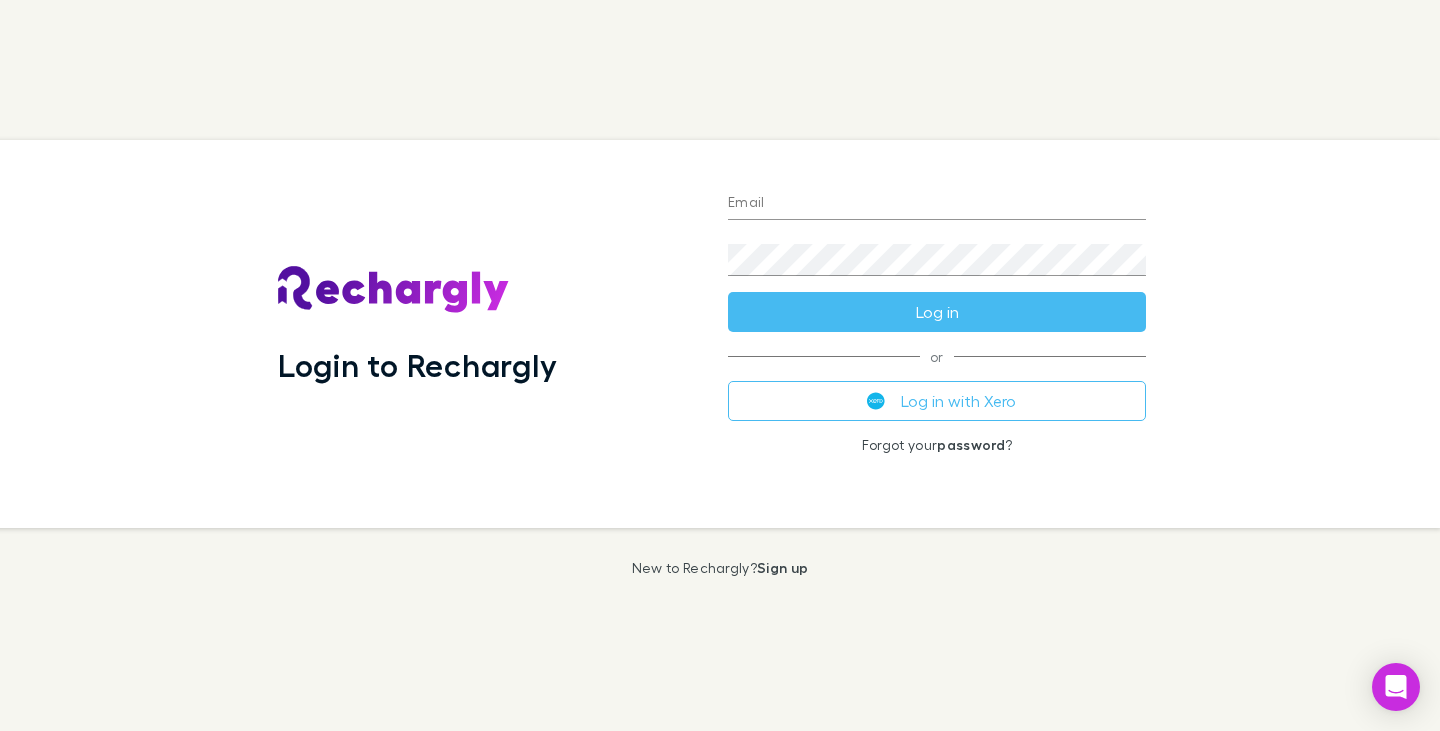 scroll, scrollTop: 0, scrollLeft: 0, axis: both 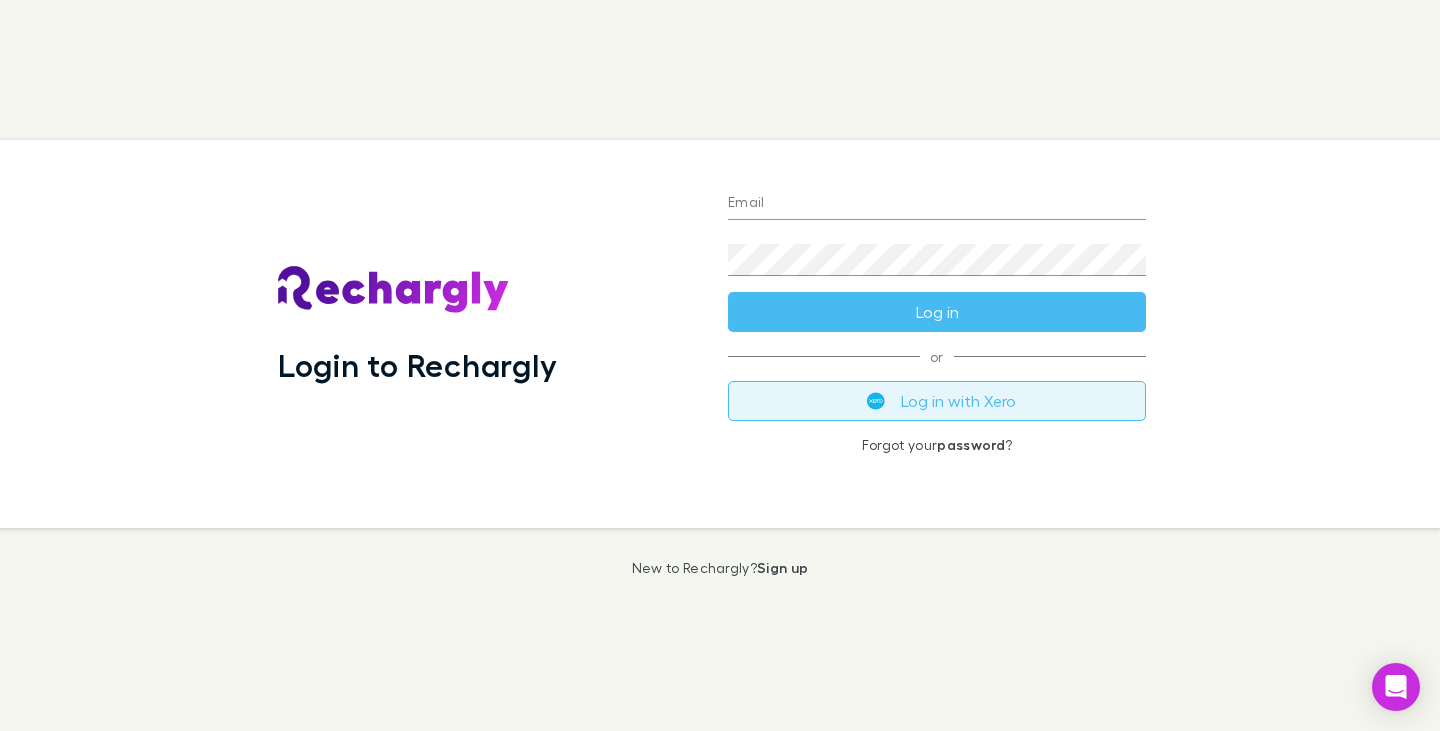click on "Log in with Xero" at bounding box center [937, 401] 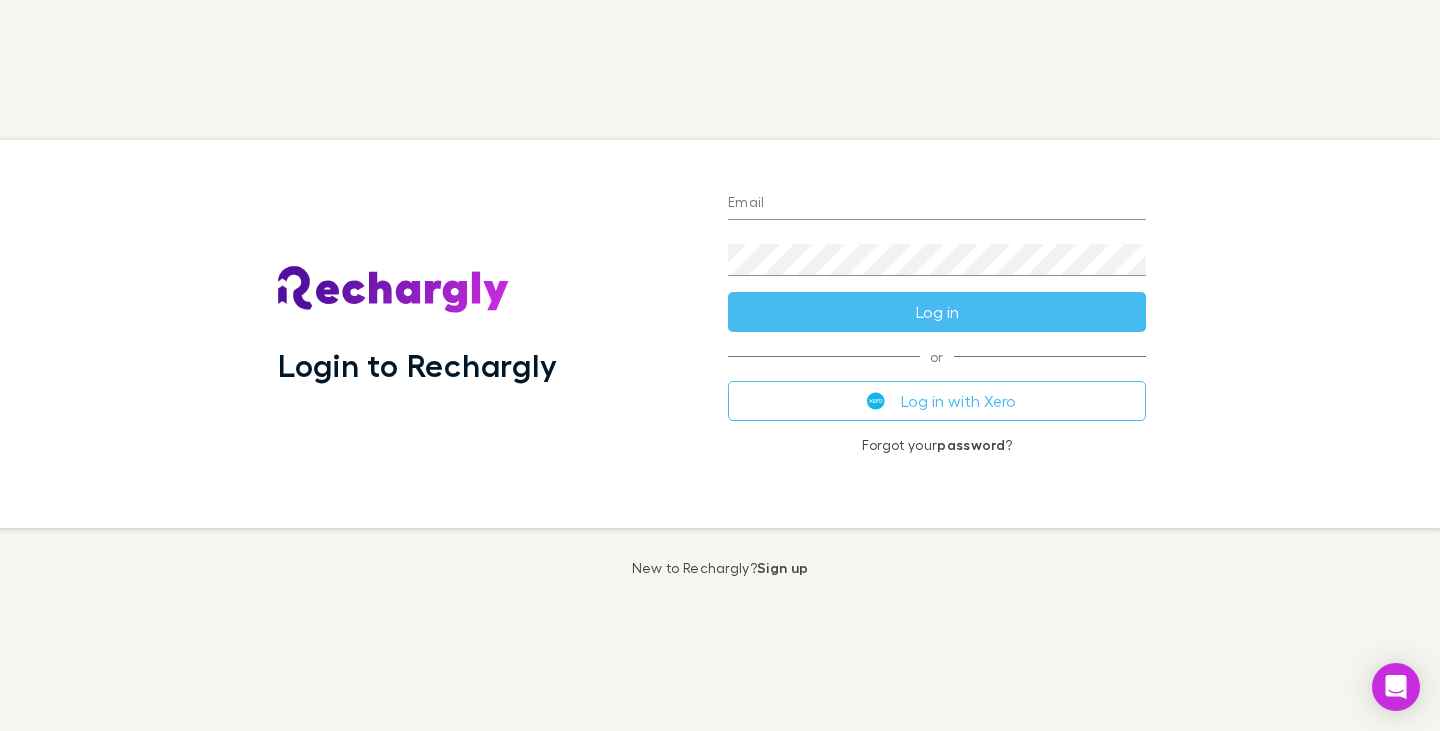 scroll, scrollTop: 0, scrollLeft: 0, axis: both 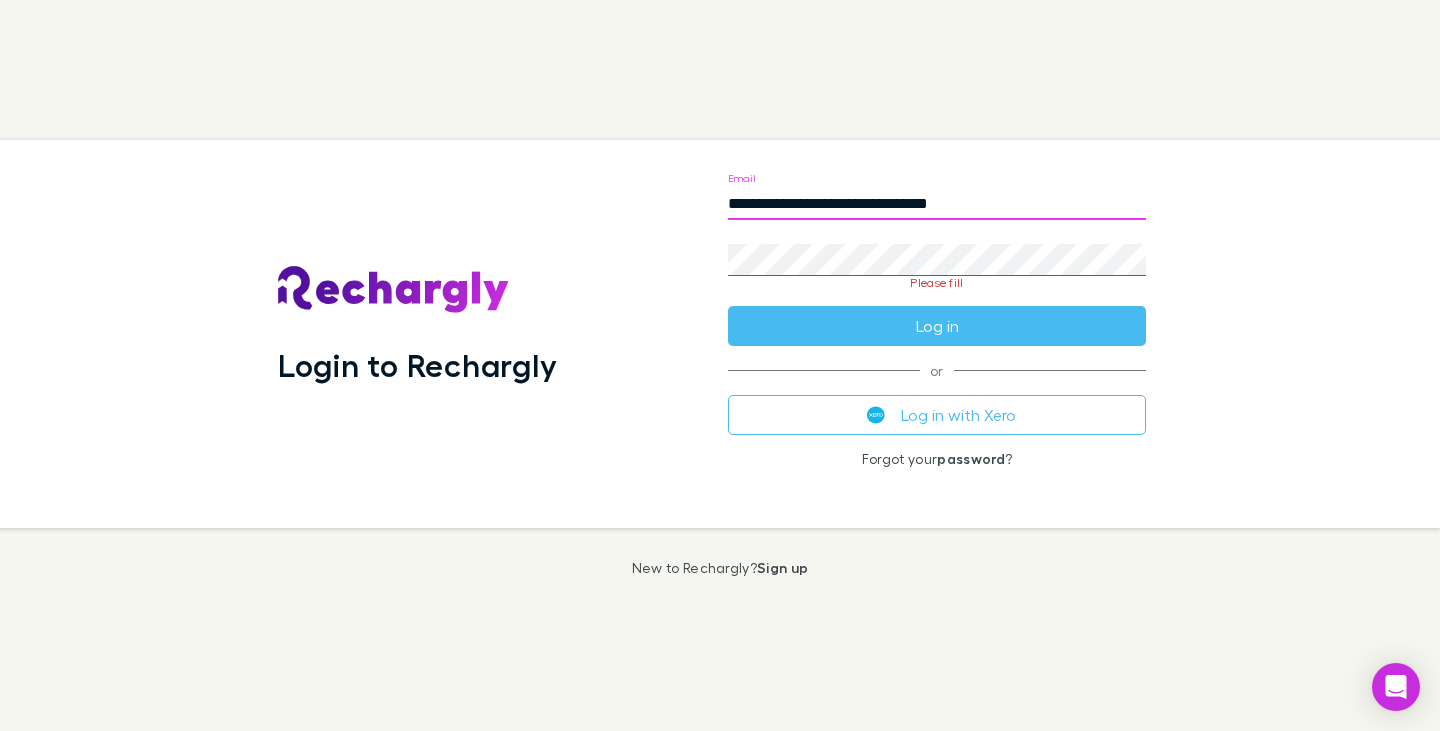 drag, startPoint x: 1027, startPoint y: 203, endPoint x: 720, endPoint y: 200, distance: 307.01465 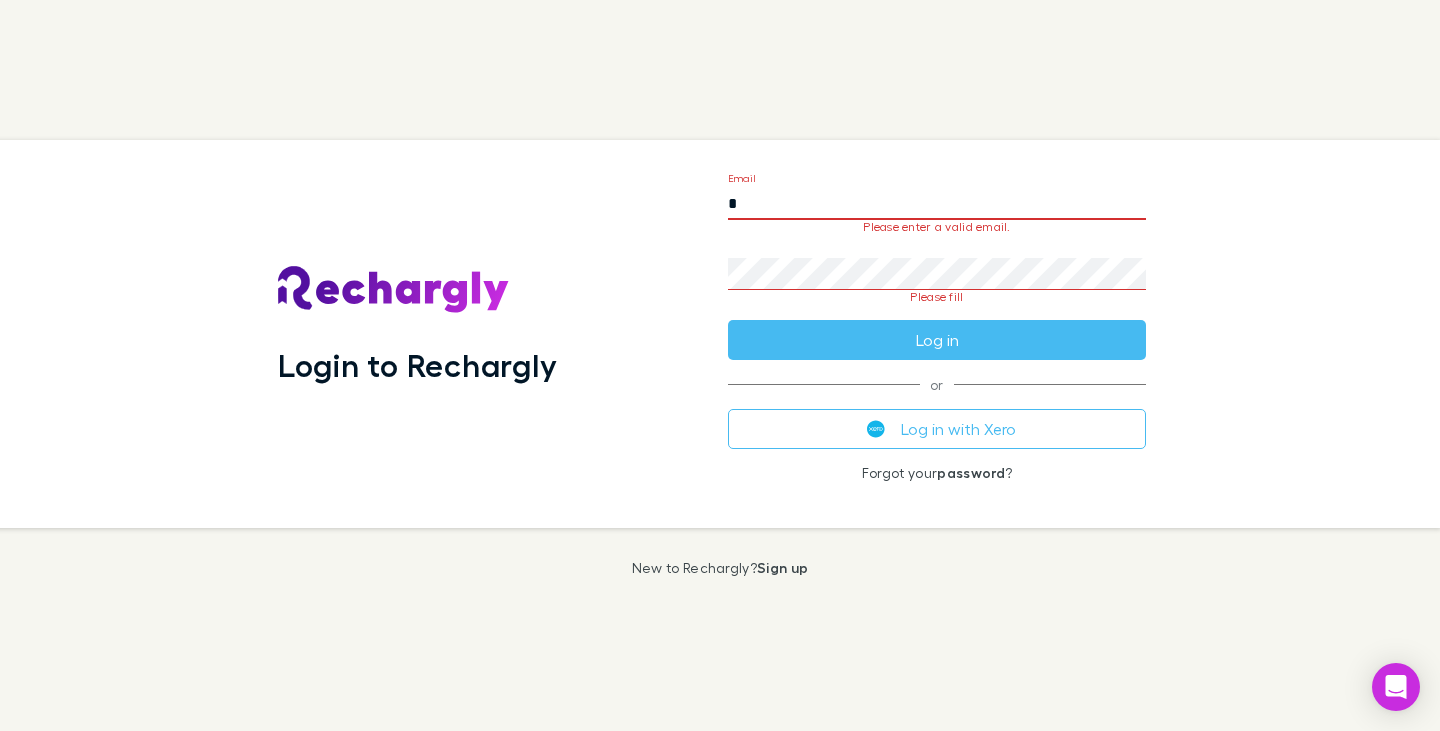 type on "**********" 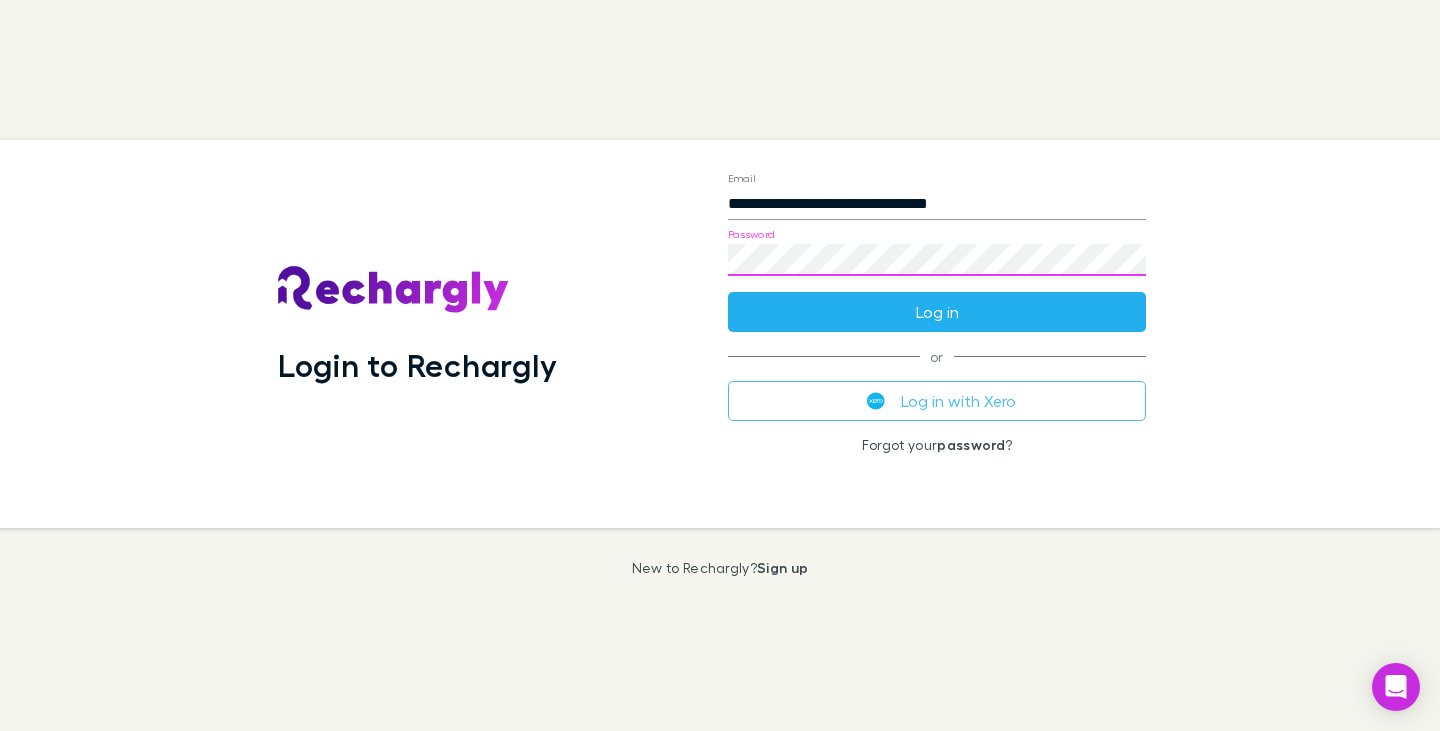 click on "Log in" at bounding box center (937, 312) 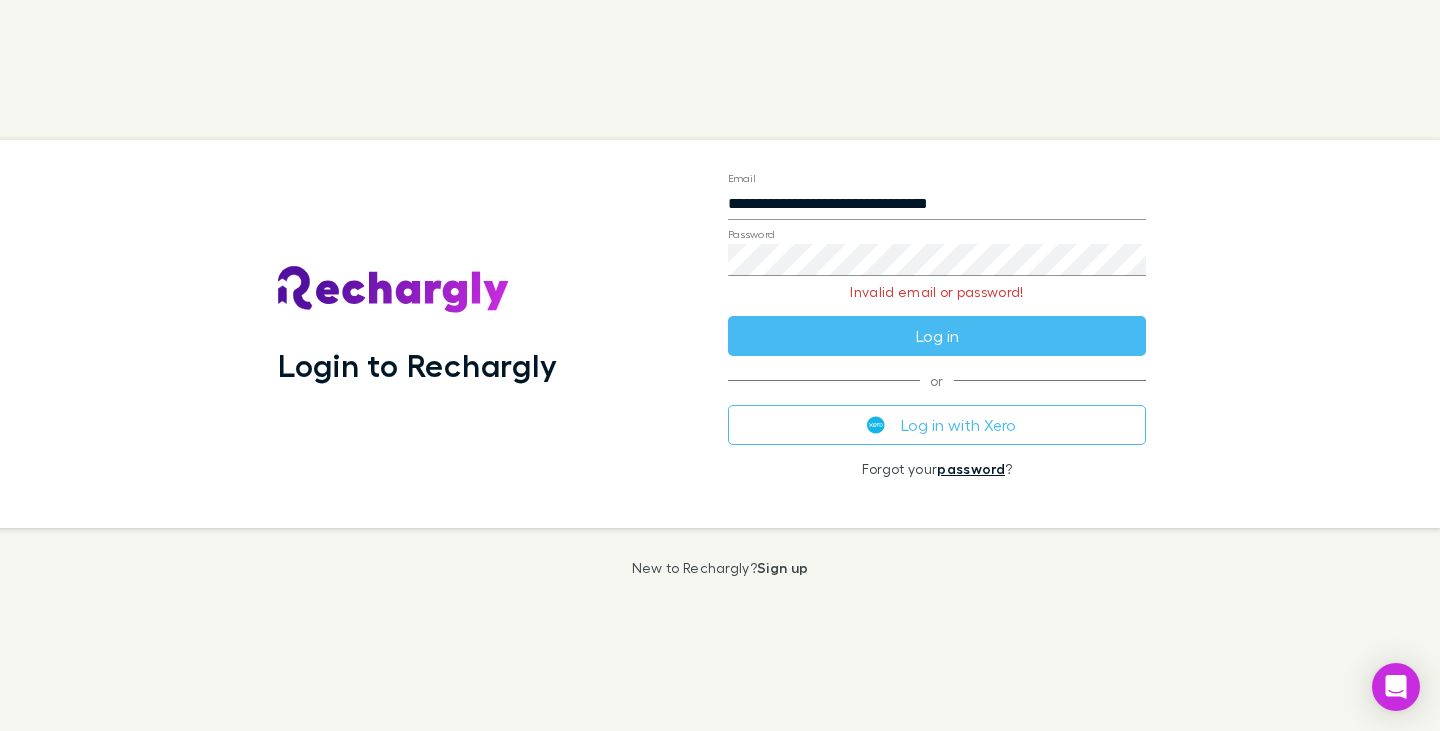 click on "password" at bounding box center (971, 468) 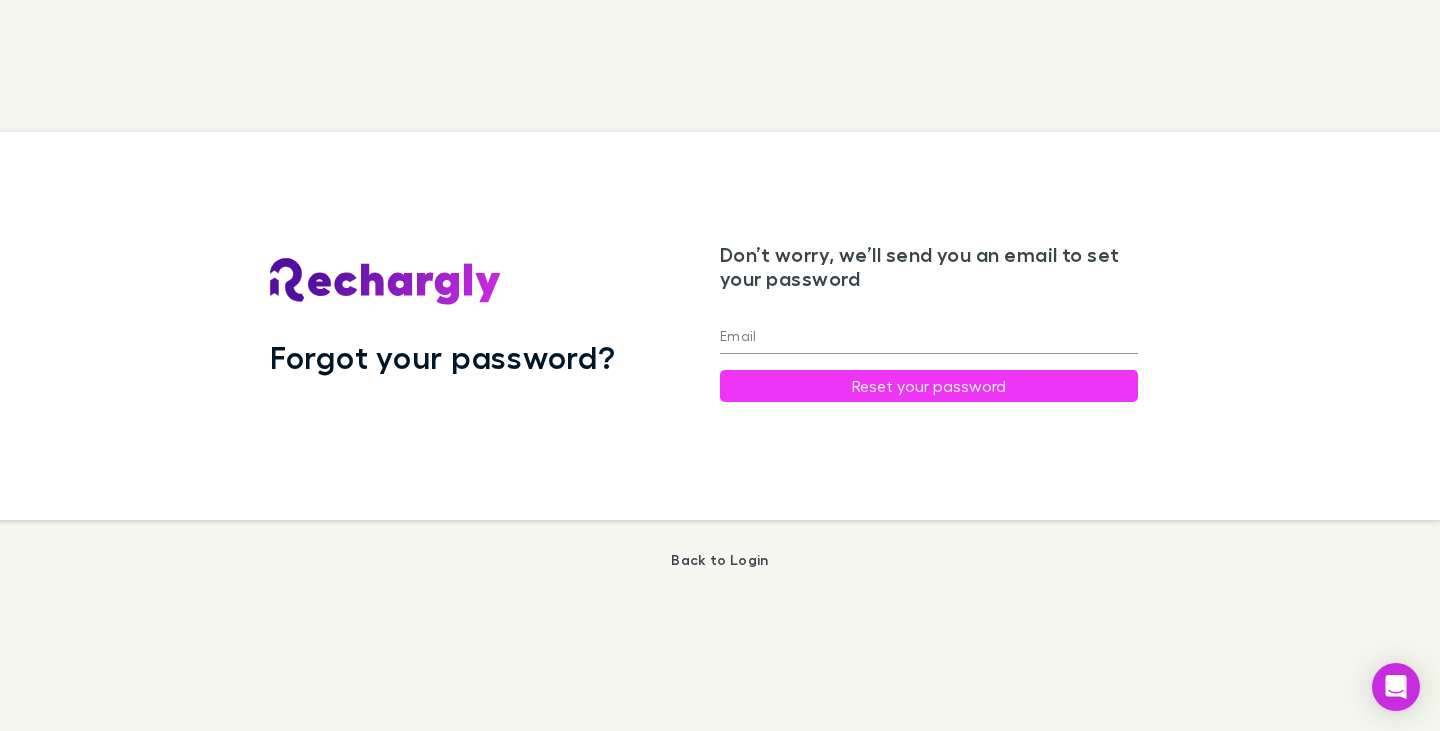 click on "Email" at bounding box center [929, 338] 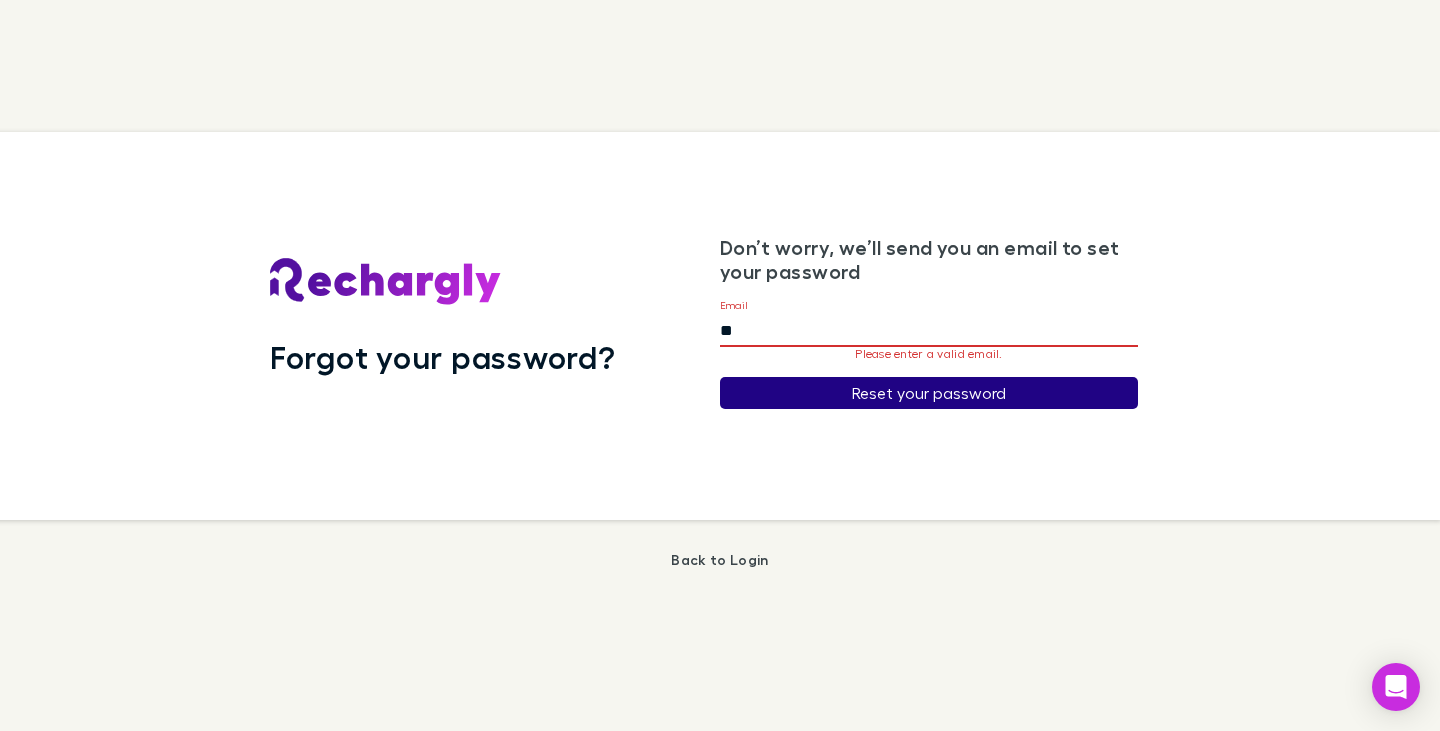 type on "**********" 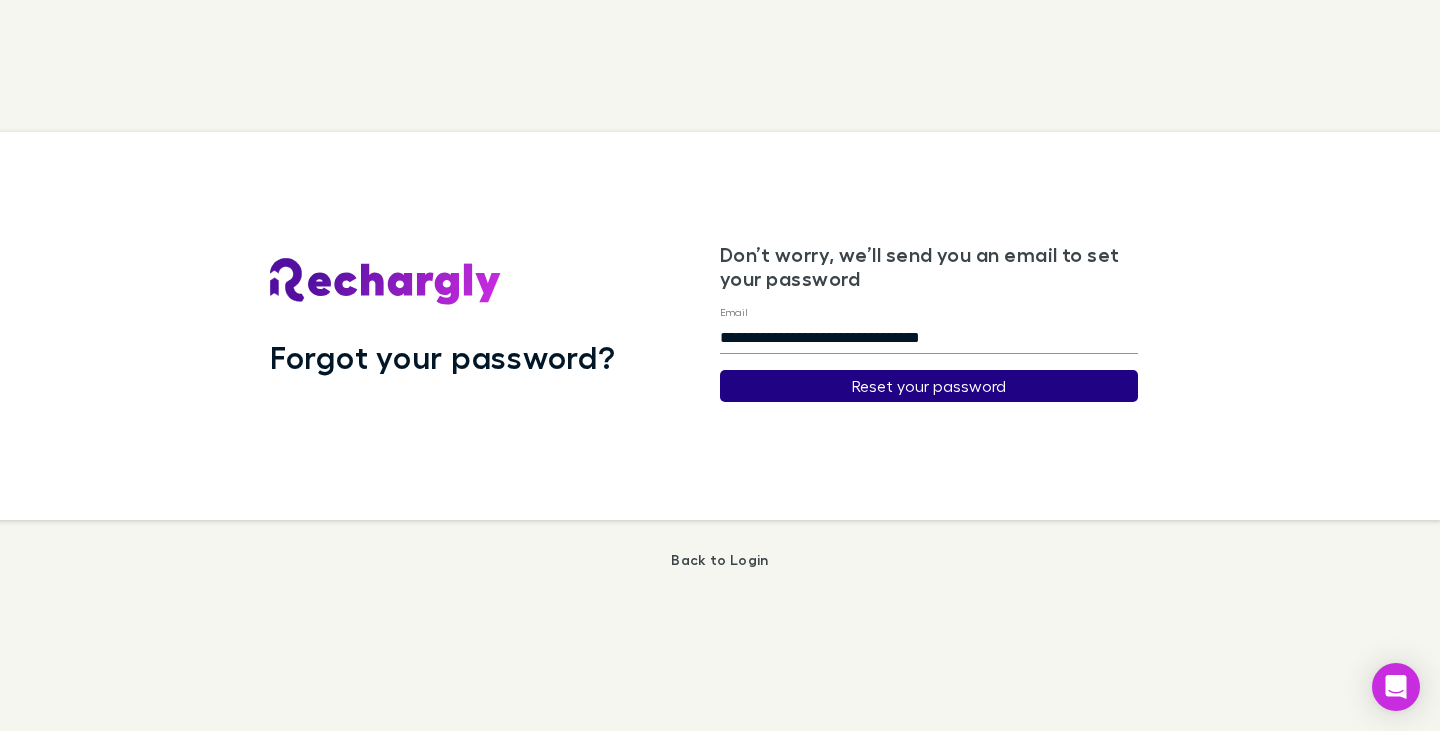 click on "Reset your password" at bounding box center (929, 386) 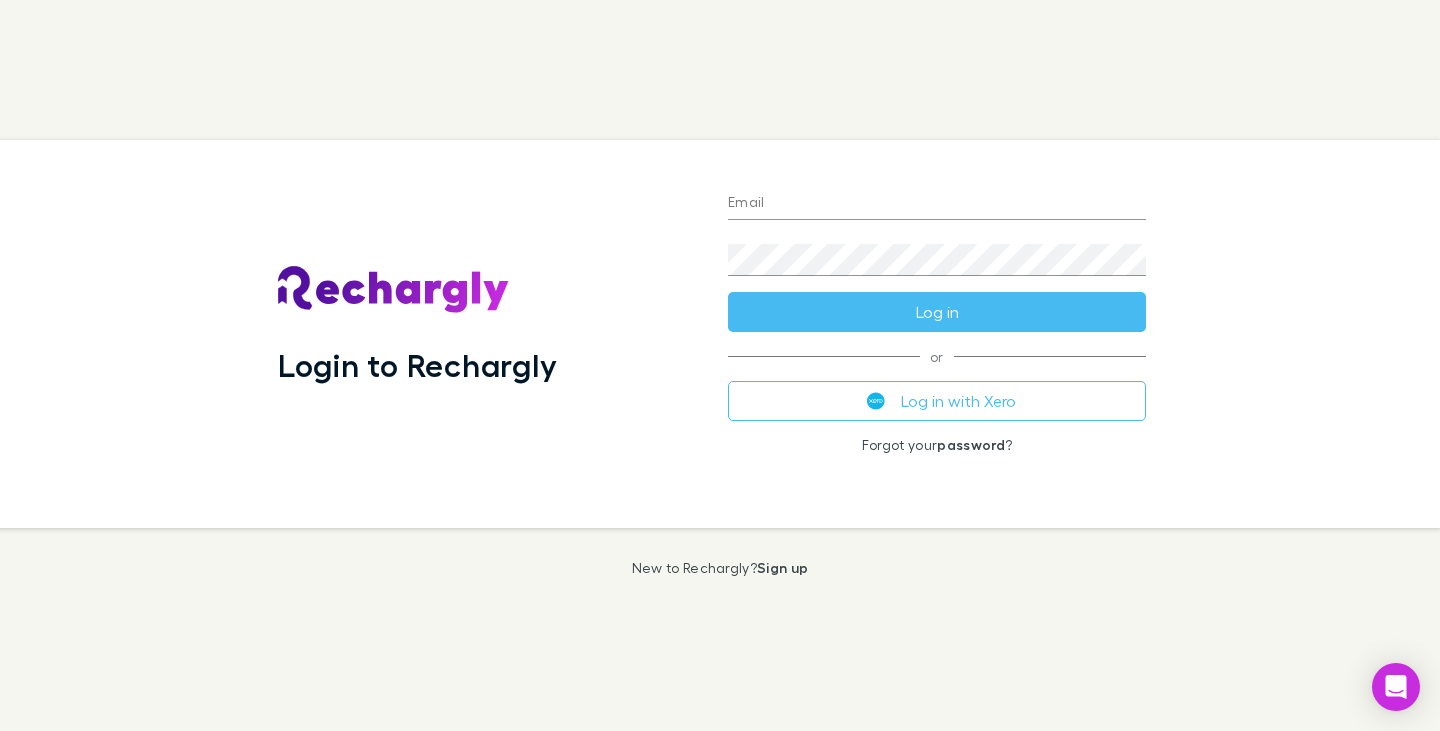 scroll, scrollTop: 0, scrollLeft: 0, axis: both 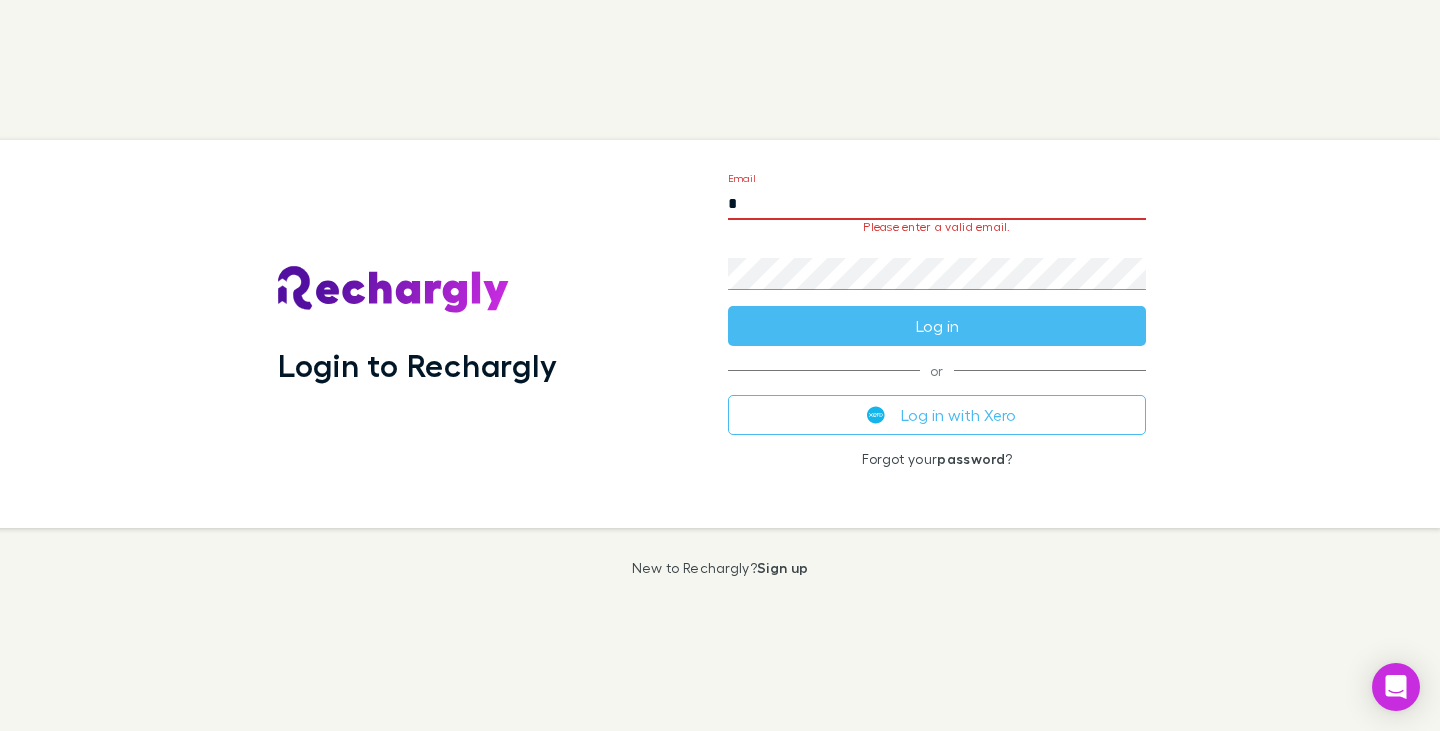 type on "**********" 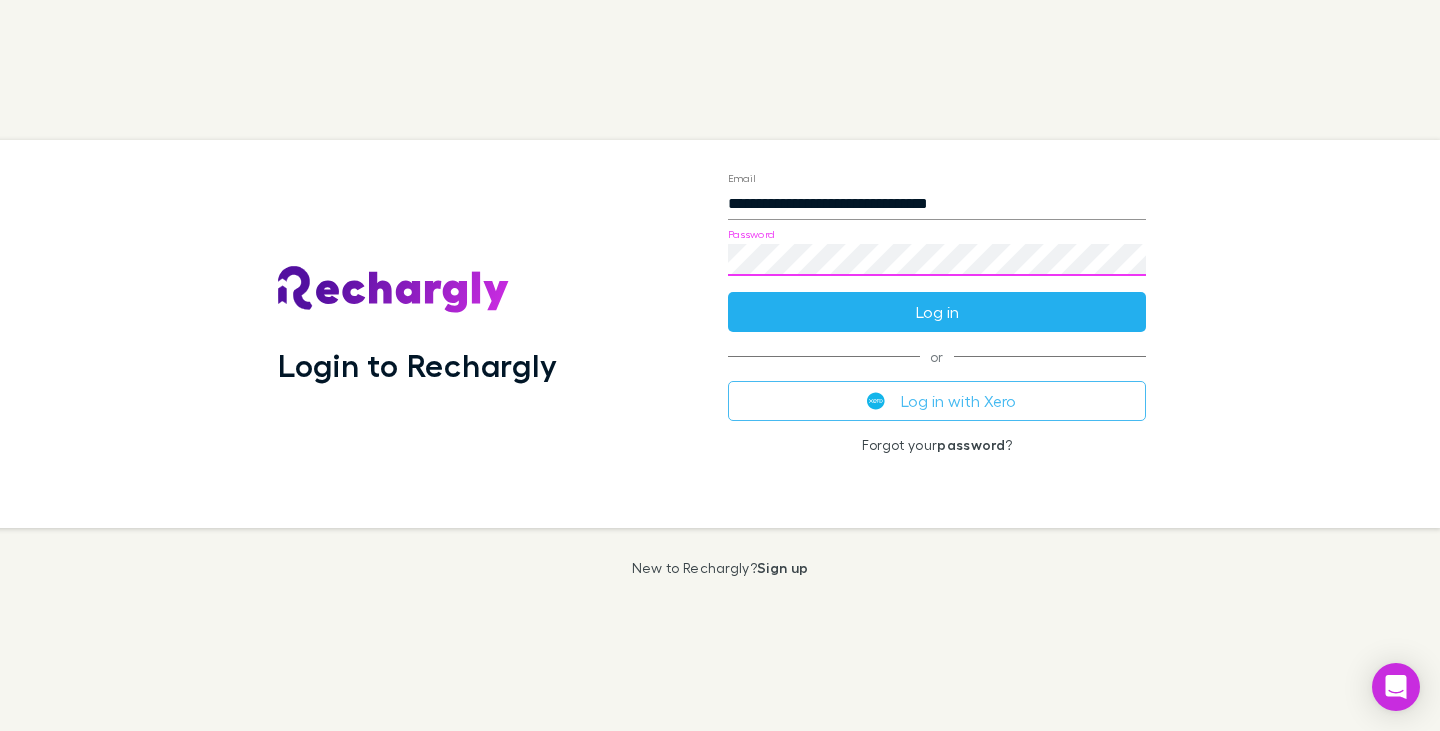 click on "Log in" at bounding box center (937, 312) 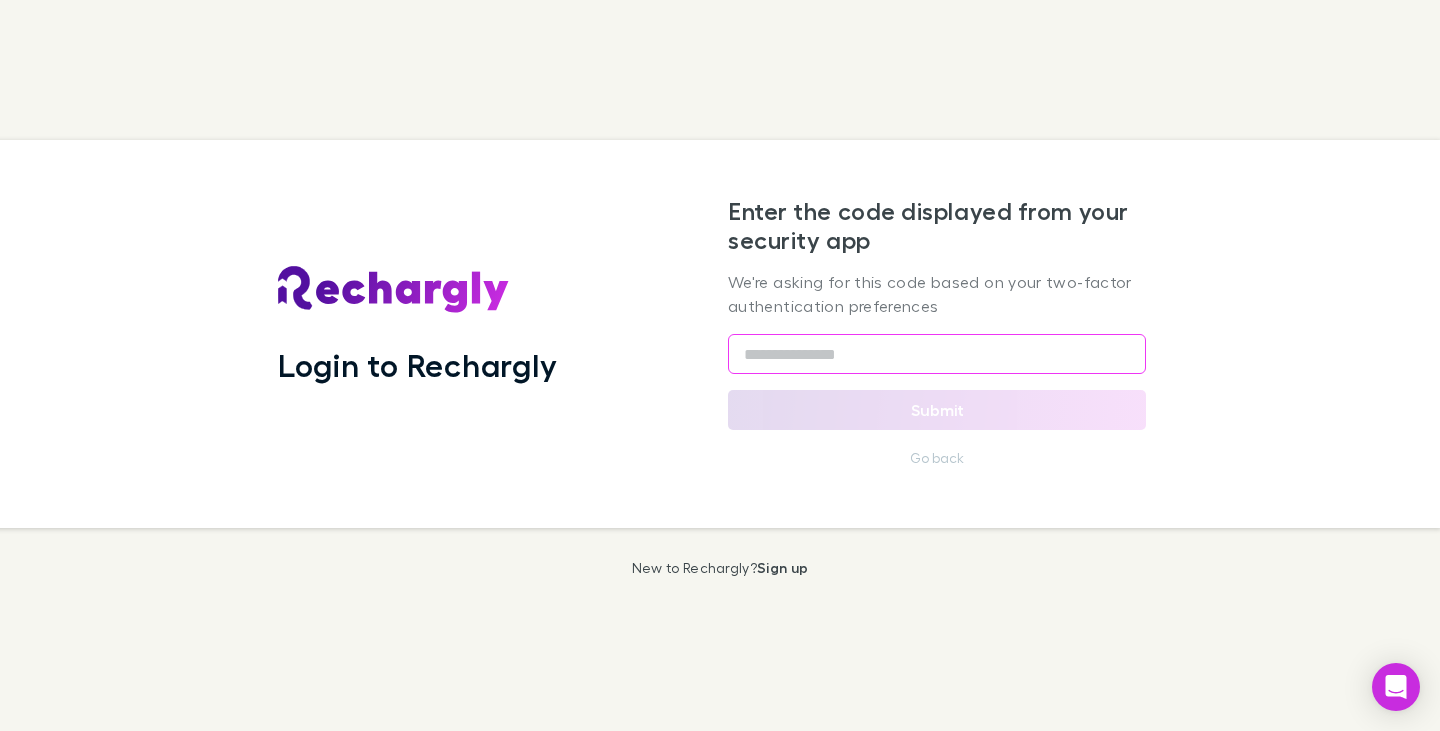 click at bounding box center (937, 354) 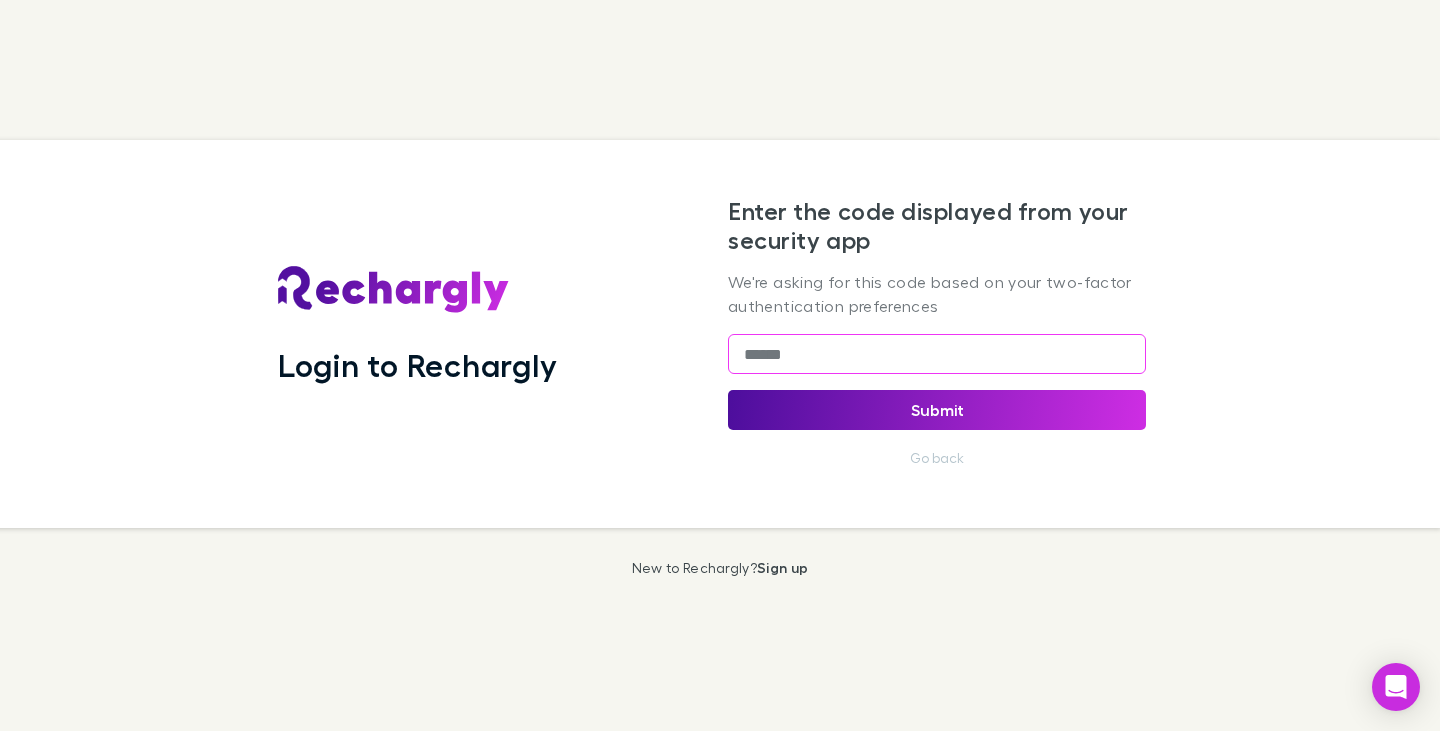 type on "******" 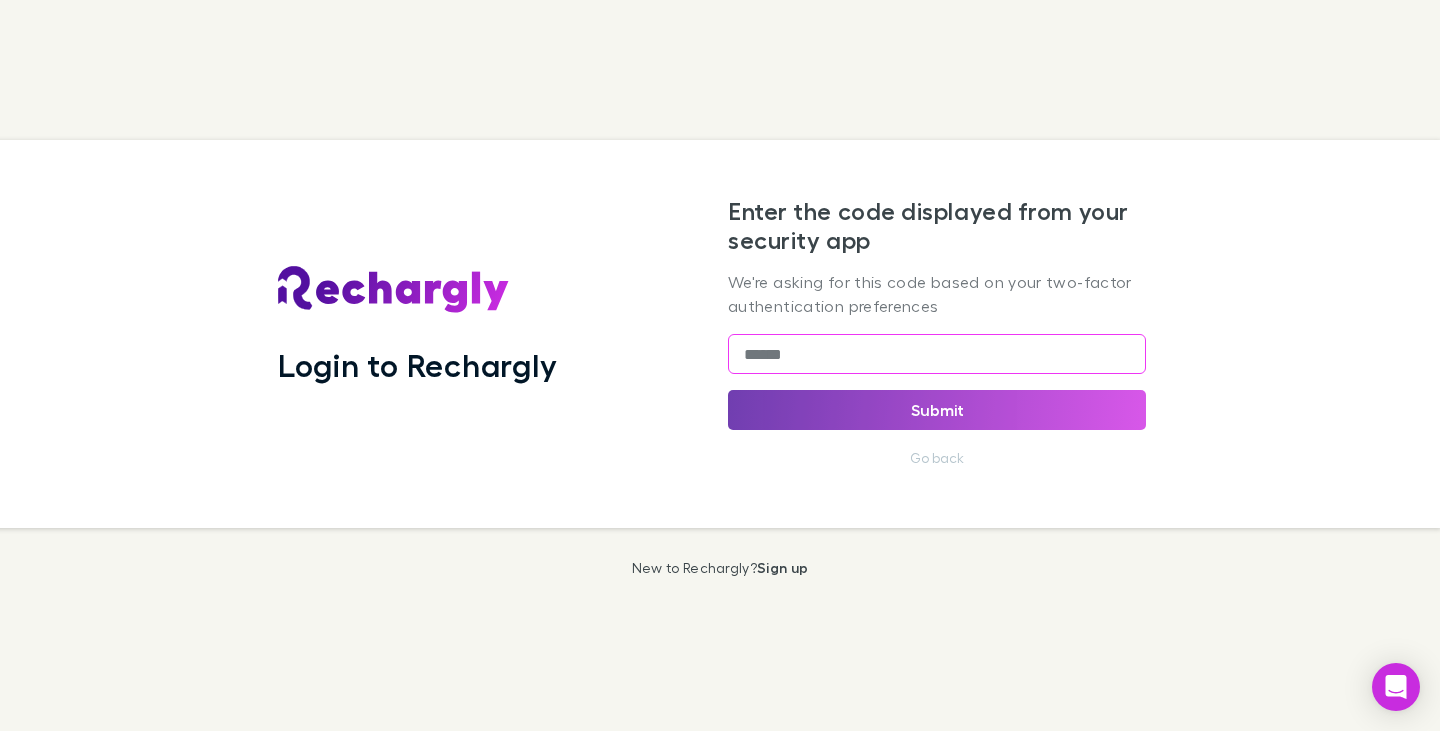 click on "Submit" at bounding box center [937, 410] 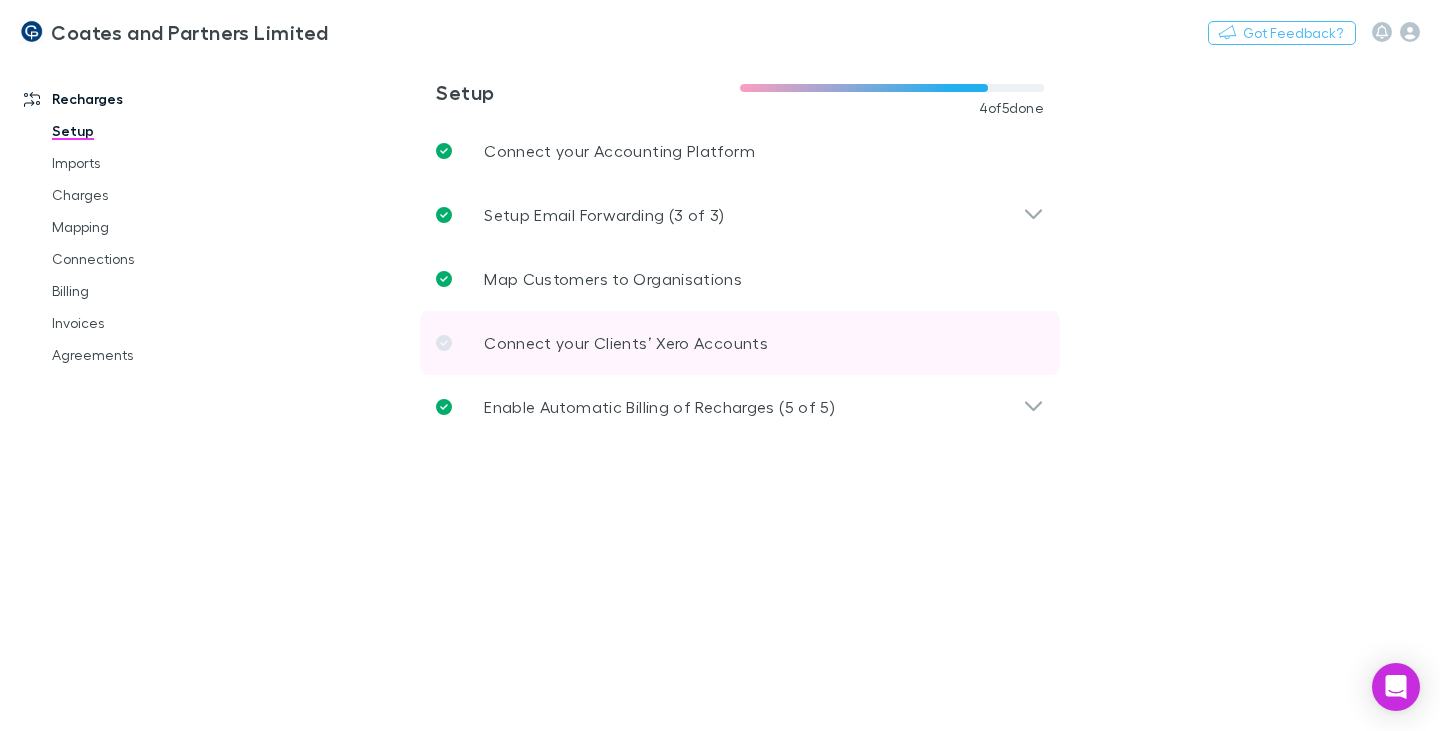 click at bounding box center (444, 343) 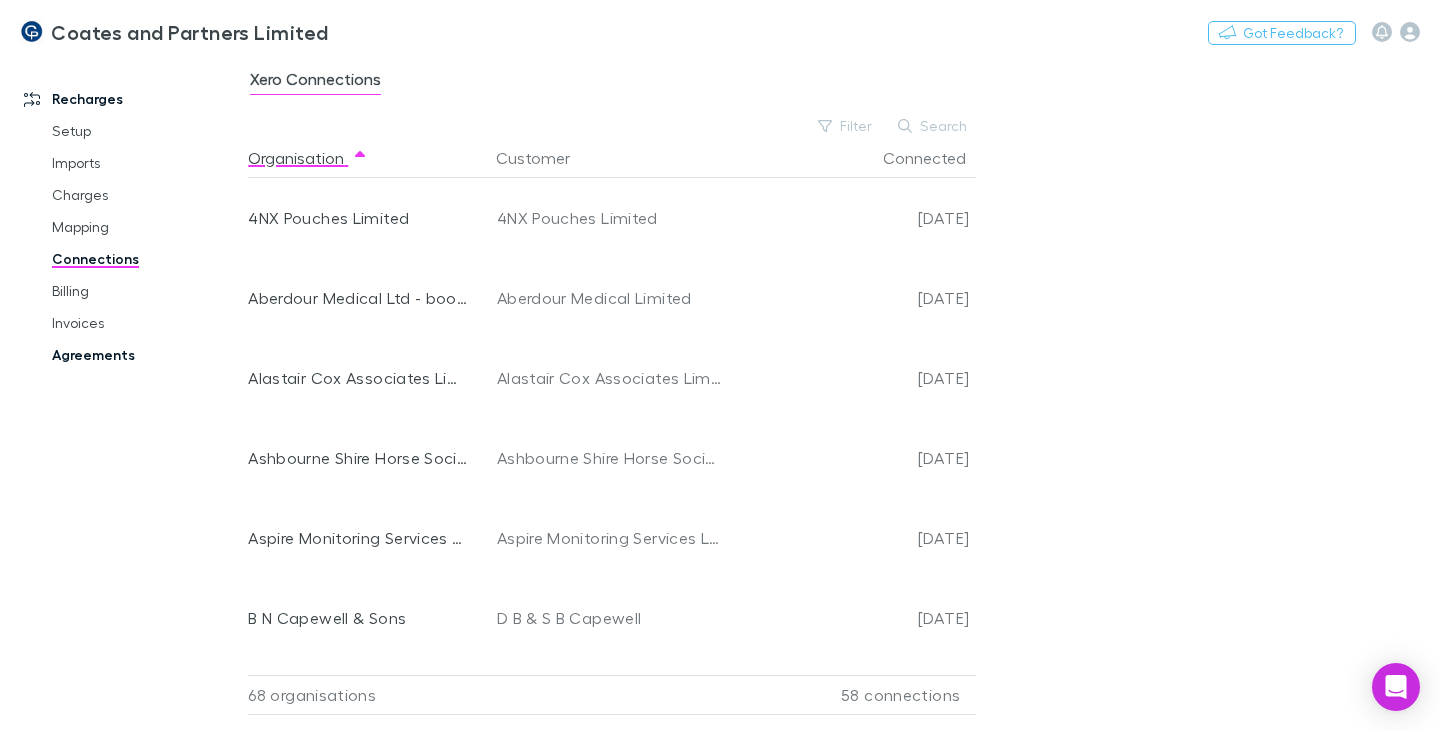 click on "Agreements" at bounding box center (145, 355) 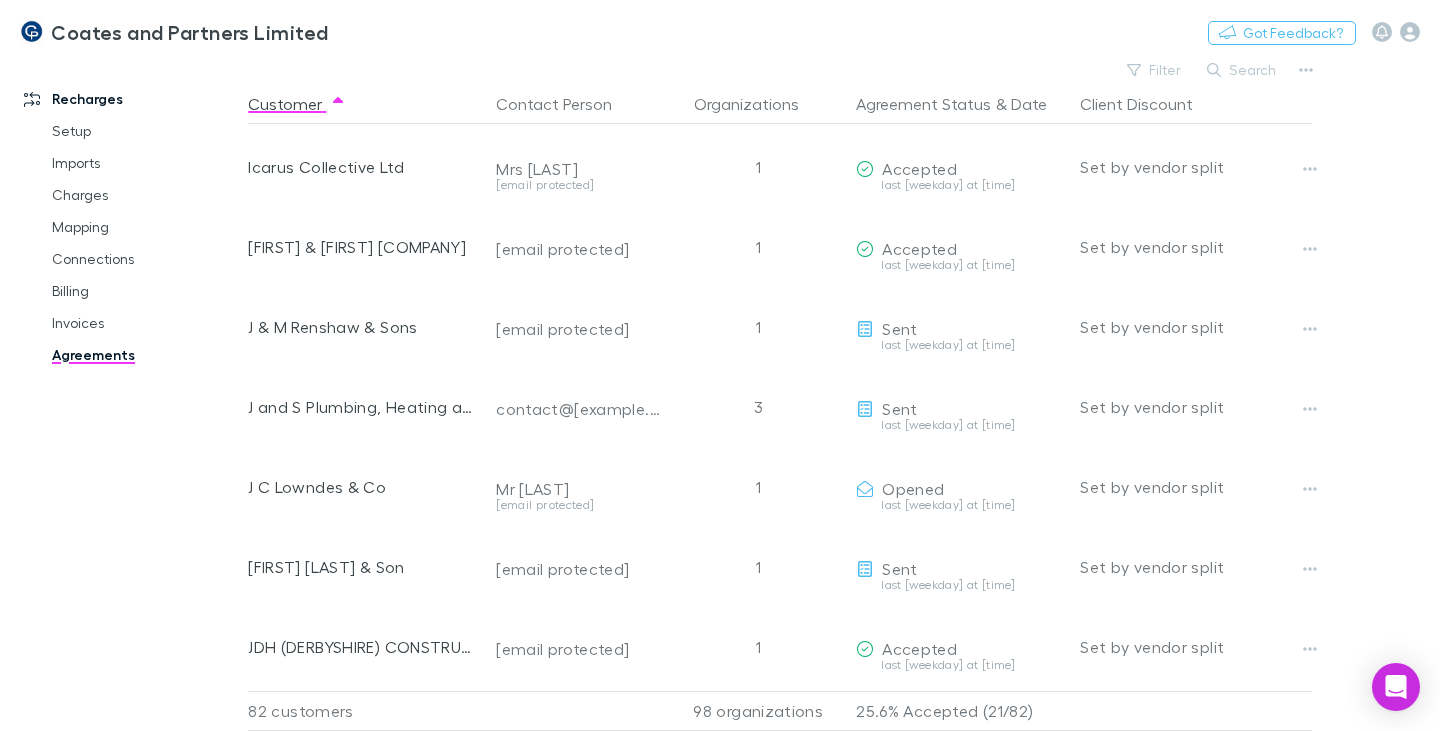 scroll, scrollTop: 2309, scrollLeft: 0, axis: vertical 